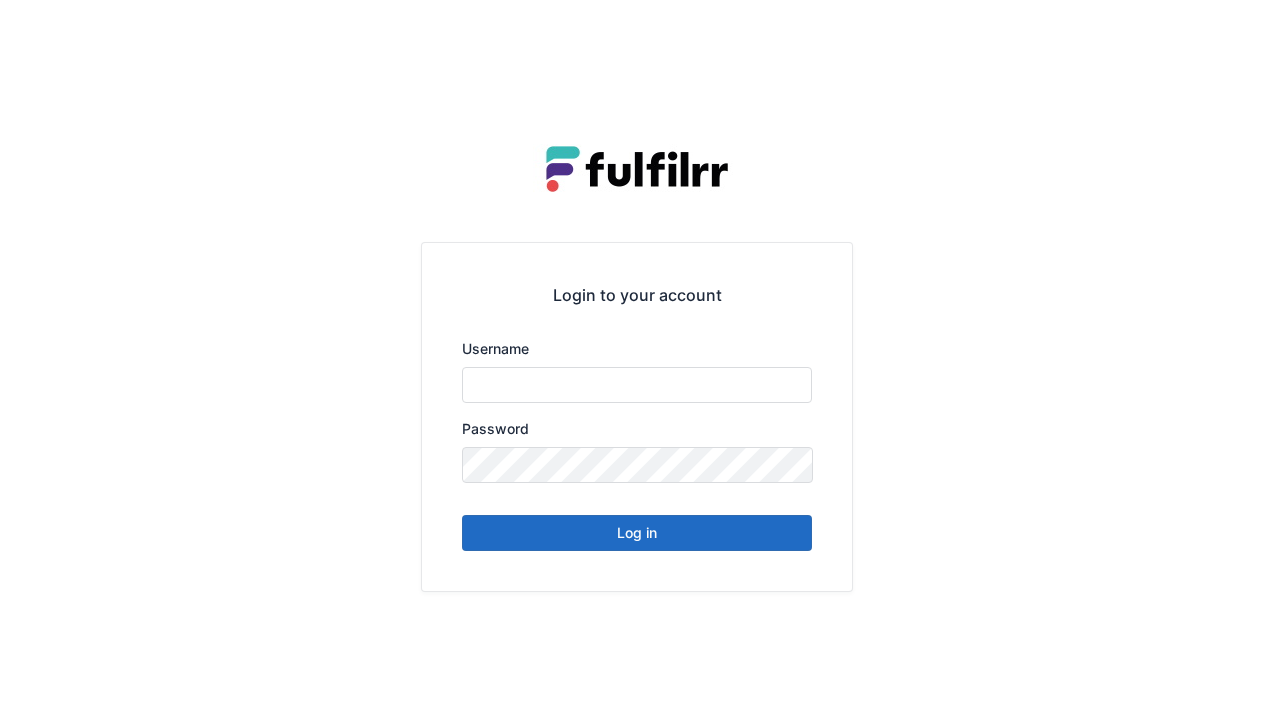 scroll, scrollTop: 0, scrollLeft: 0, axis: both 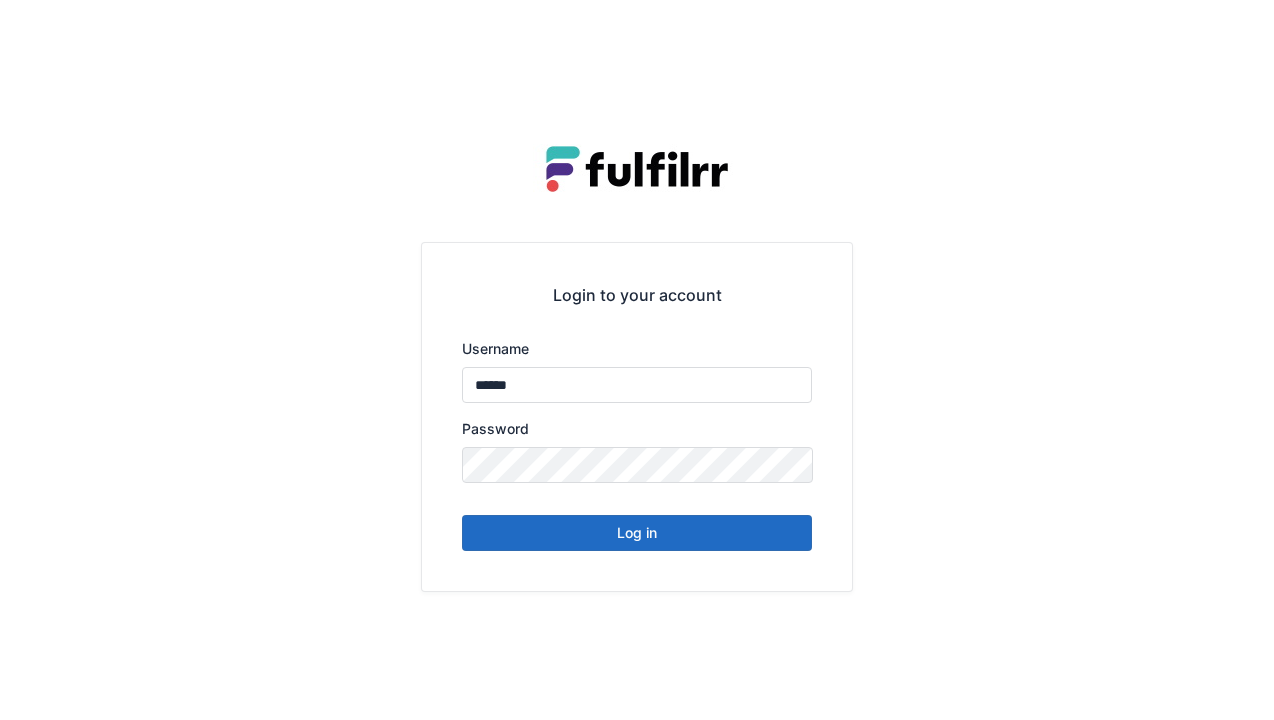 click on "Log in" at bounding box center (637, 533) 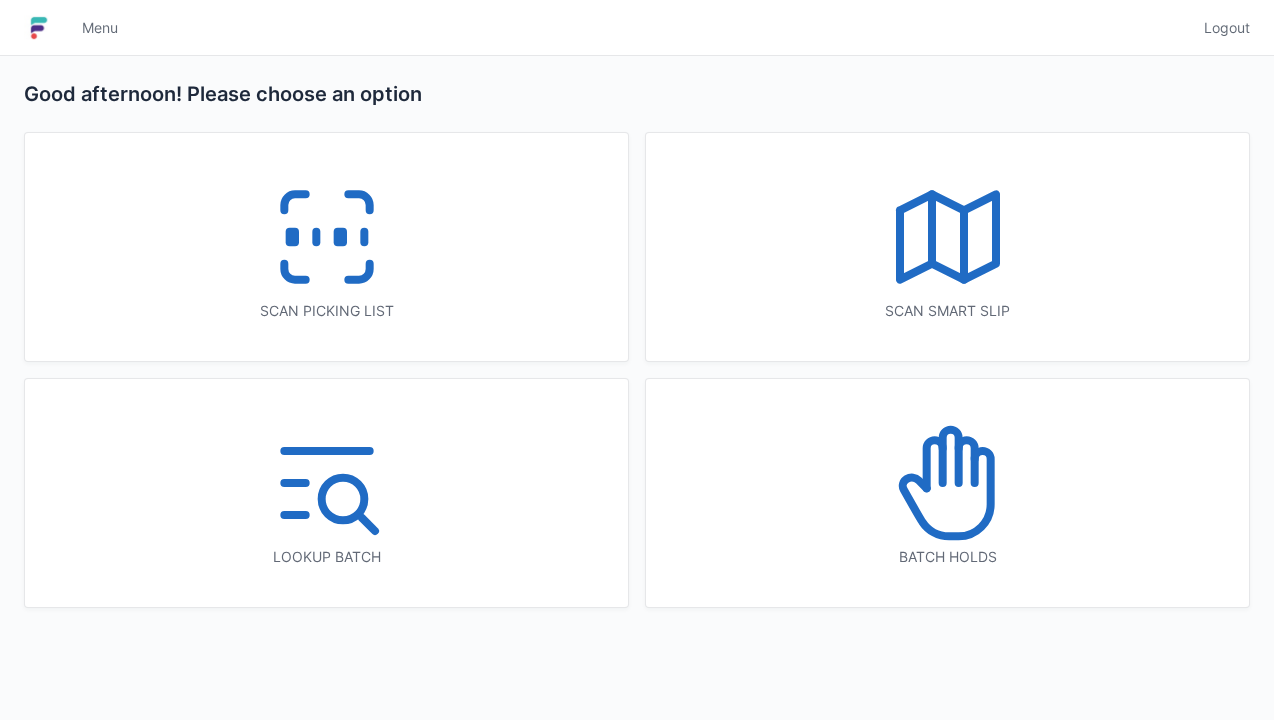 scroll, scrollTop: 0, scrollLeft: 0, axis: both 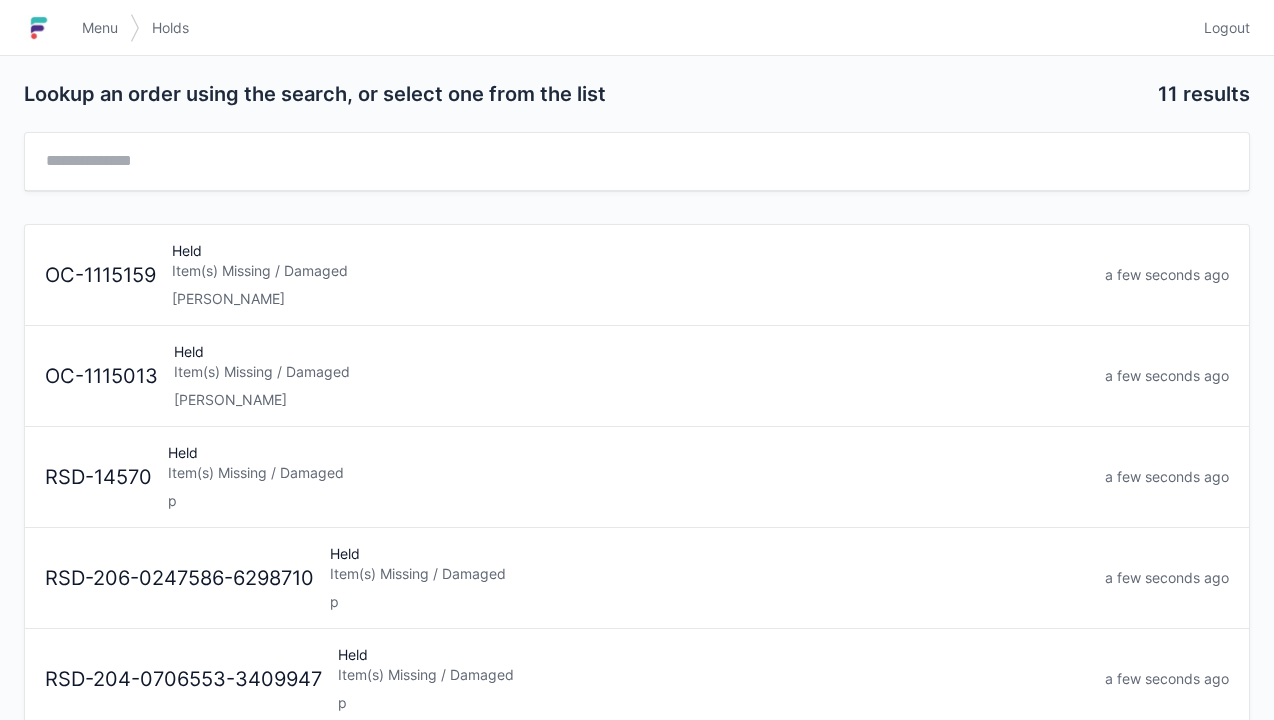 click on "Item(s) Missing / Damaged" at bounding box center [630, 271] 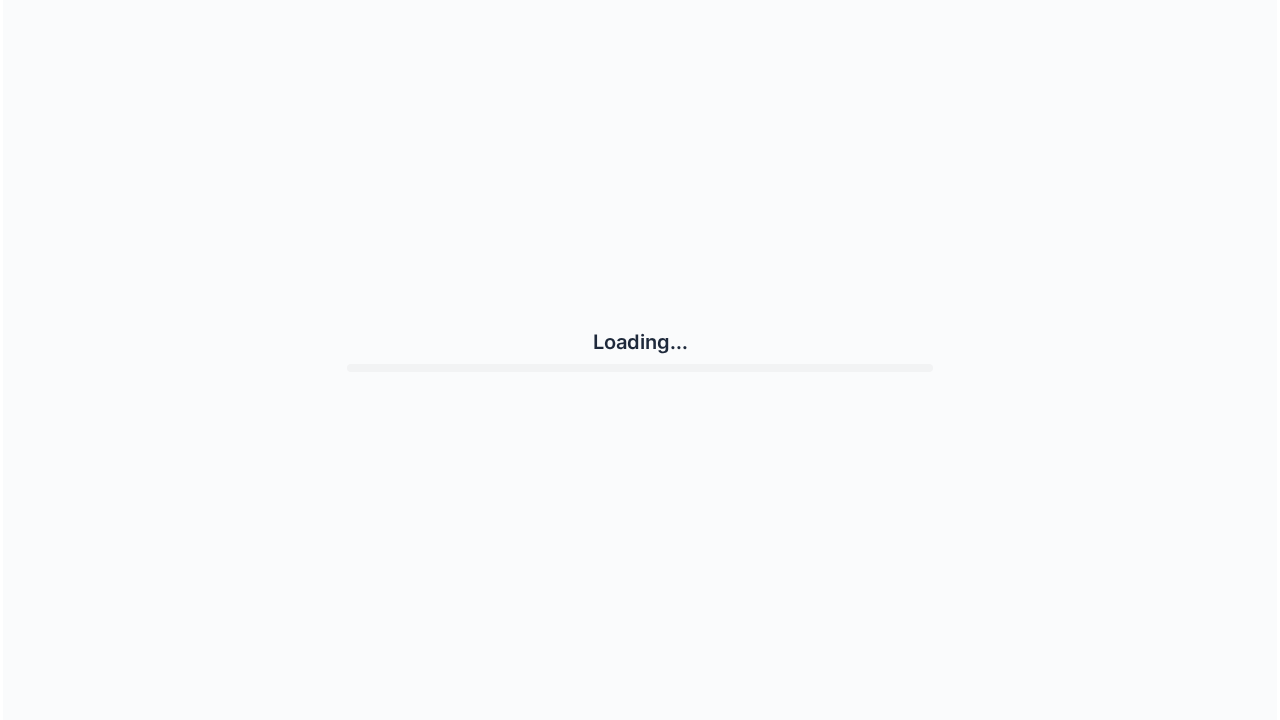 scroll, scrollTop: 0, scrollLeft: 0, axis: both 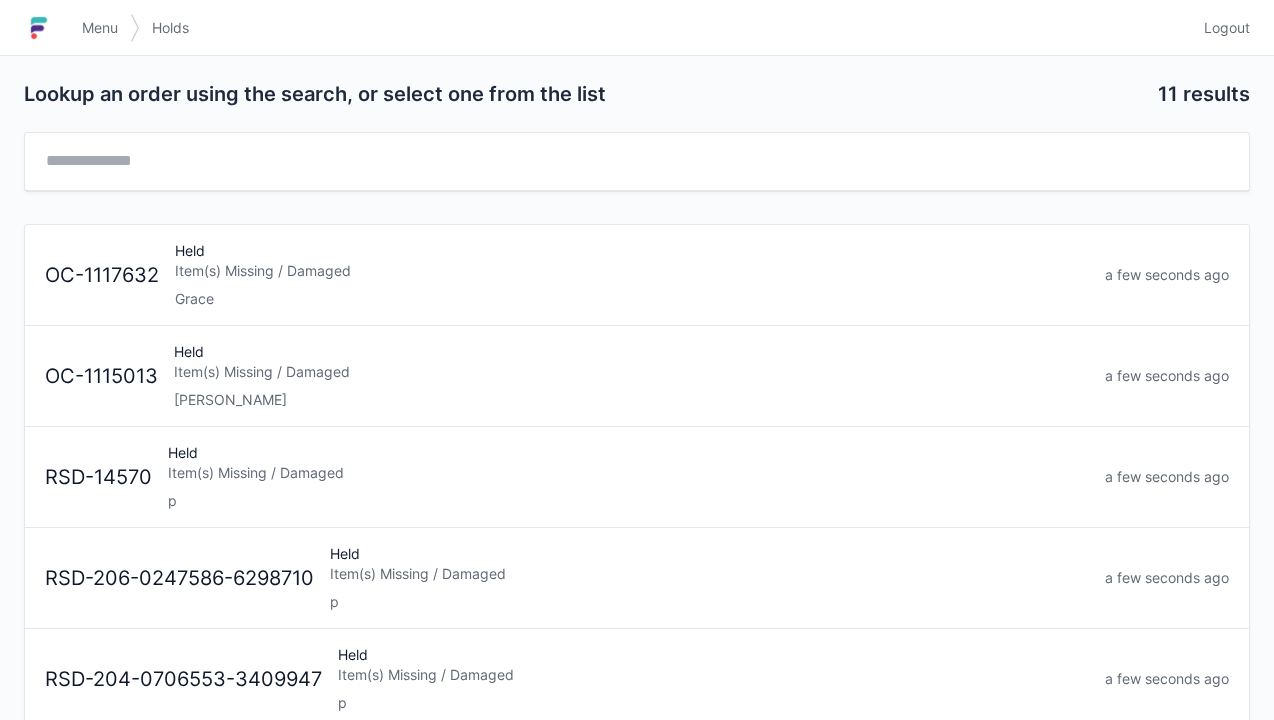 click on "[PERSON_NAME]" at bounding box center [631, 400] 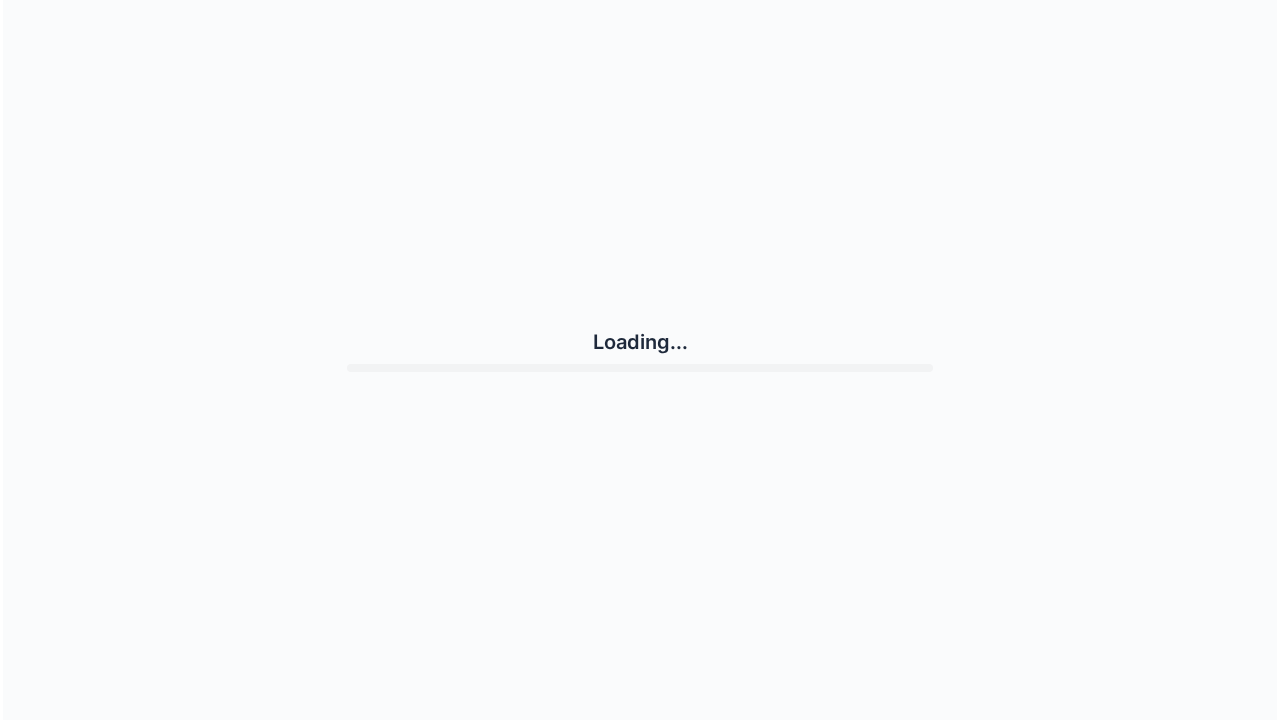 scroll, scrollTop: 0, scrollLeft: 0, axis: both 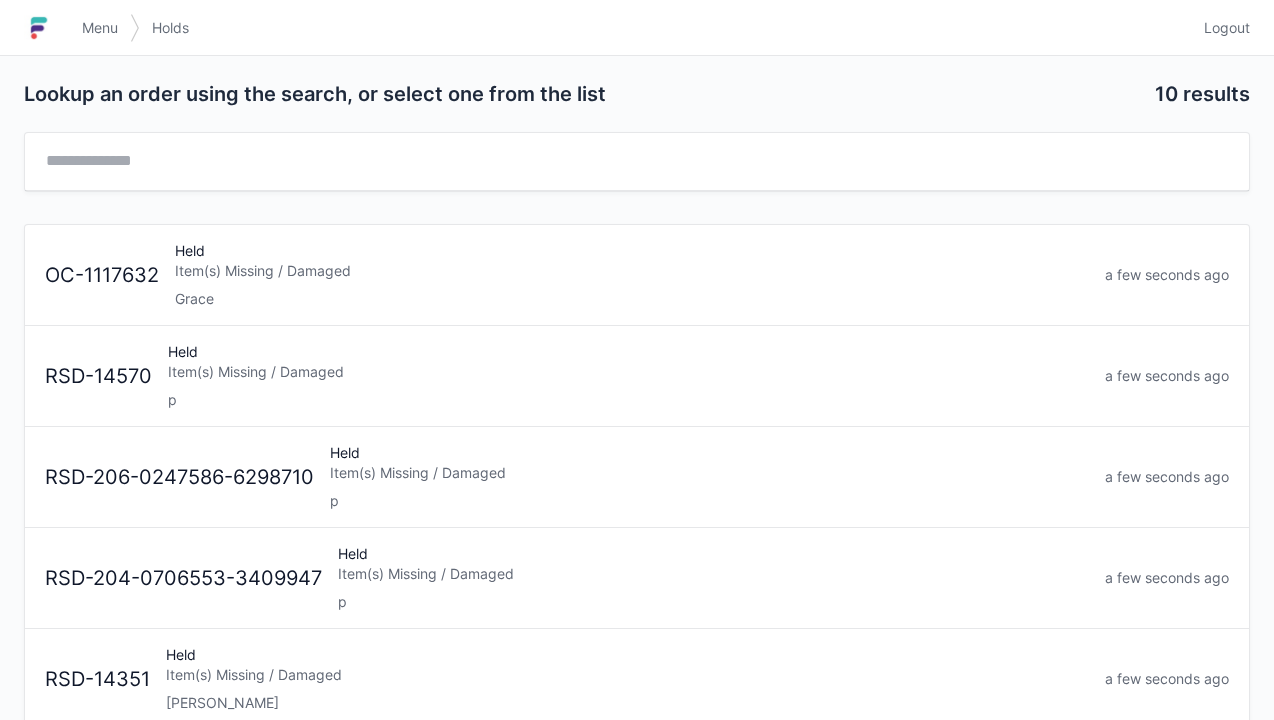click on "Item(s) Missing / Damaged" at bounding box center [632, 271] 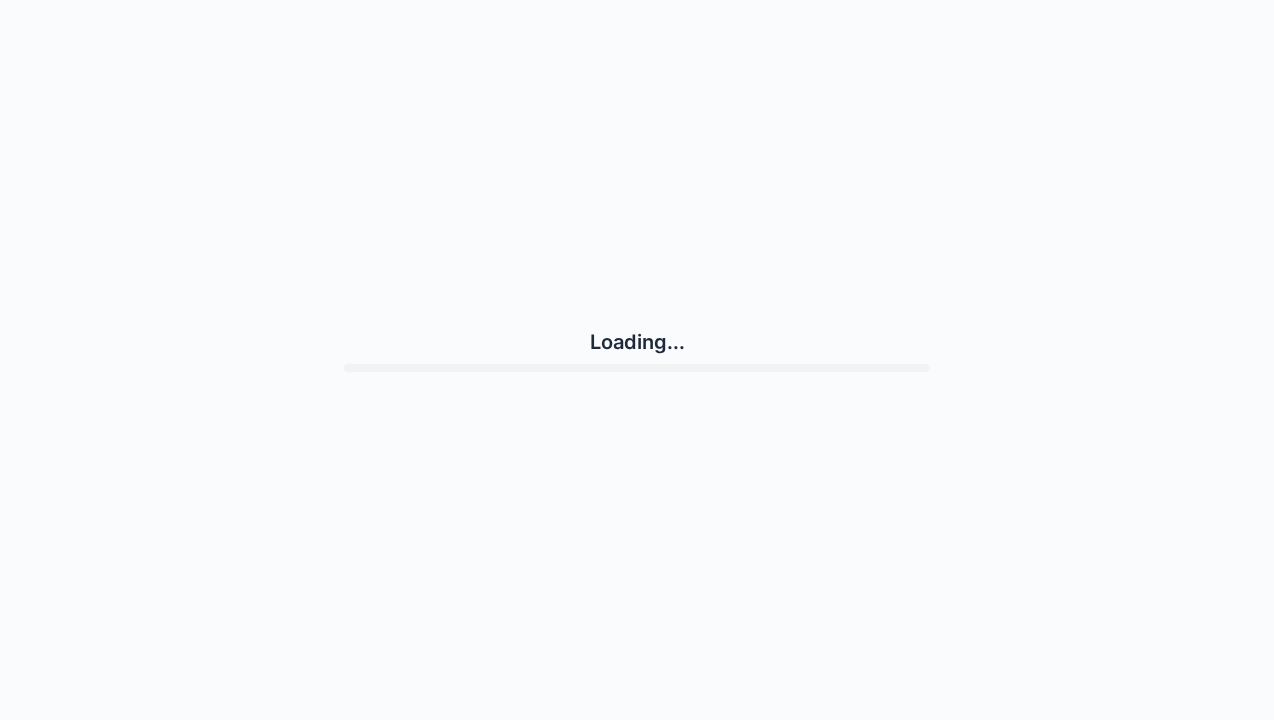 scroll, scrollTop: 0, scrollLeft: 0, axis: both 